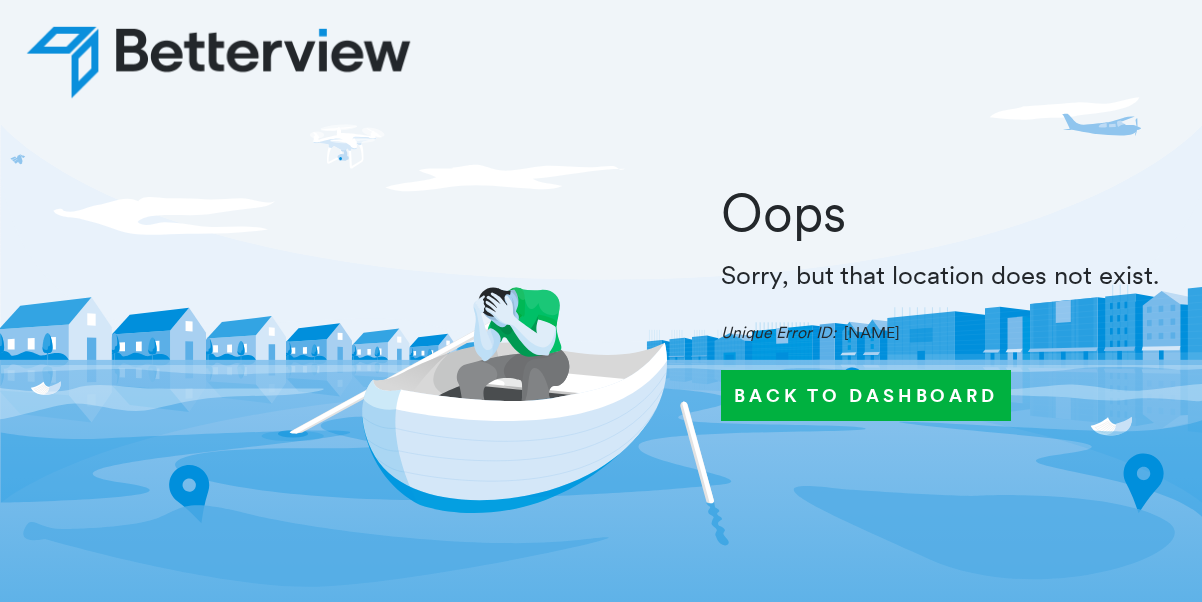 scroll, scrollTop: 0, scrollLeft: 0, axis: both 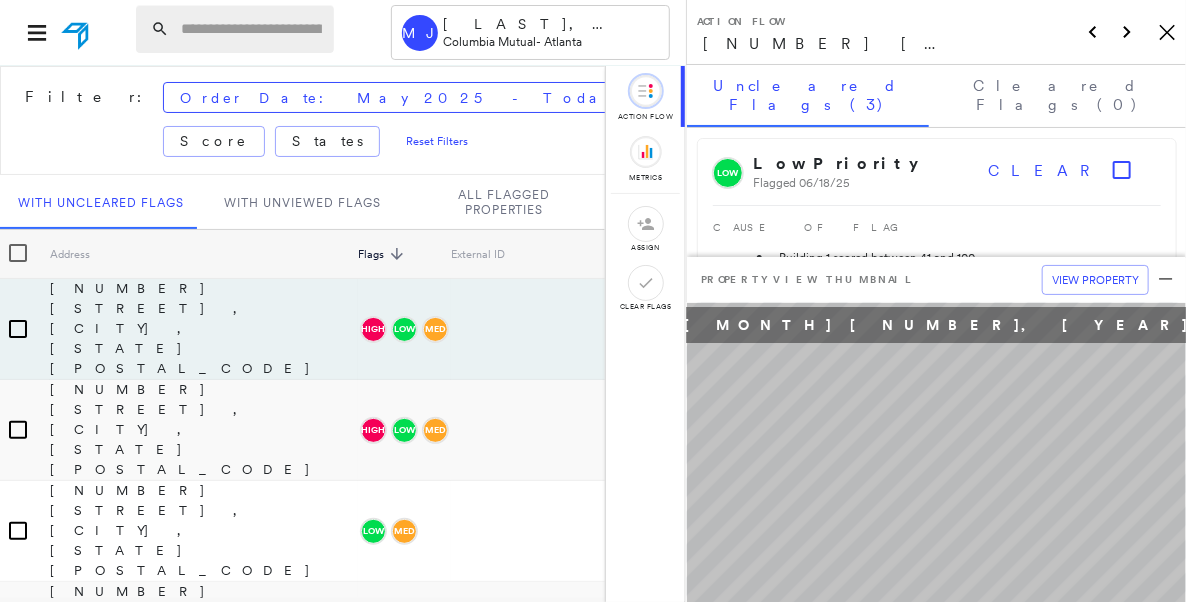click at bounding box center (251, 29) 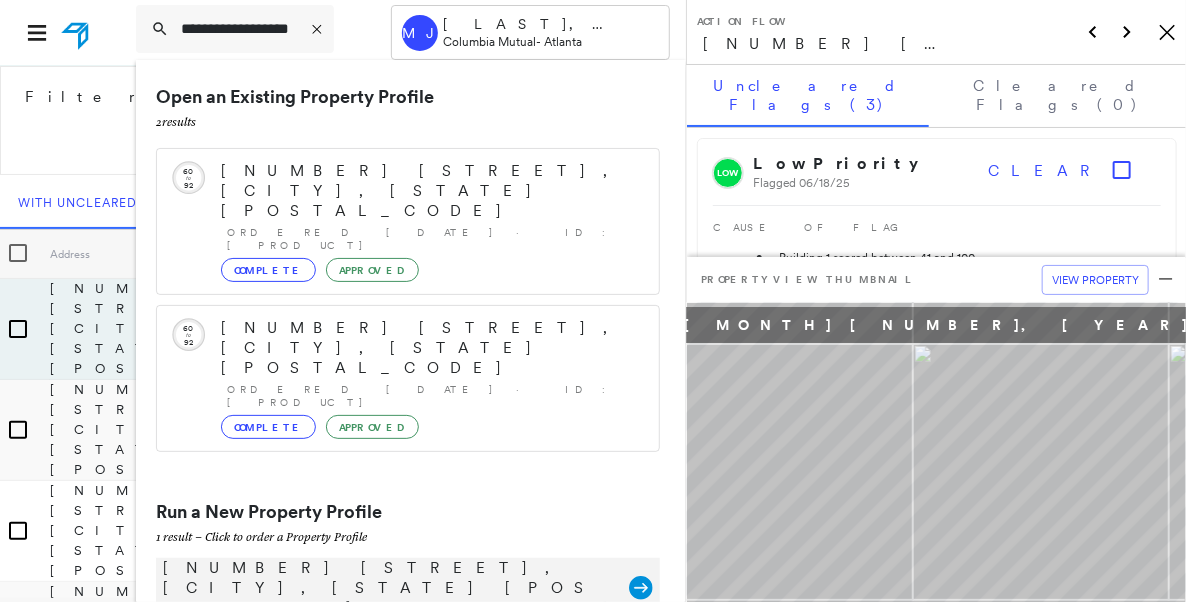 type on "**********" 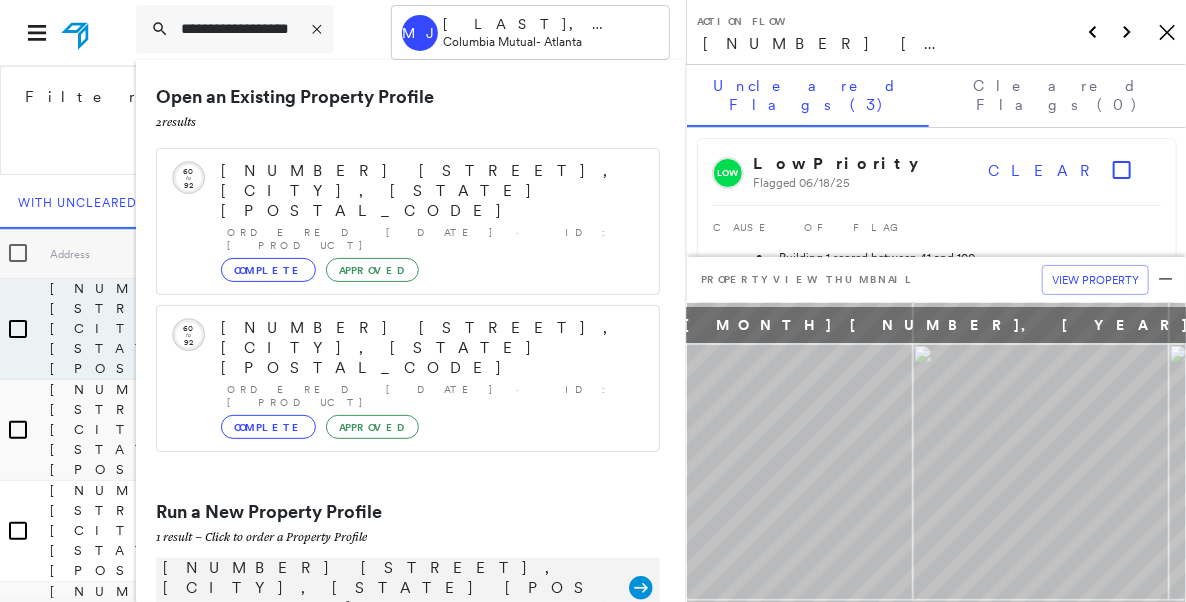 click on "[NUMBER] [STREET], [CITY], [STATE] [POSTAL_CODE]" at bounding box center [389, 588] 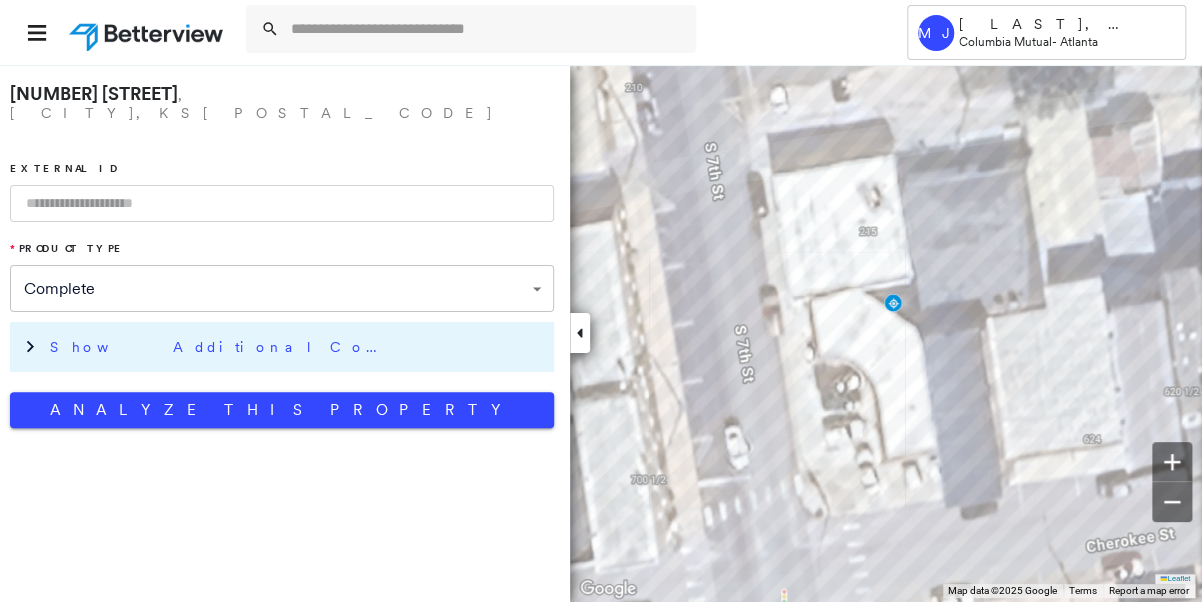 click on "Show Additional Company Data" at bounding box center [220, 347] 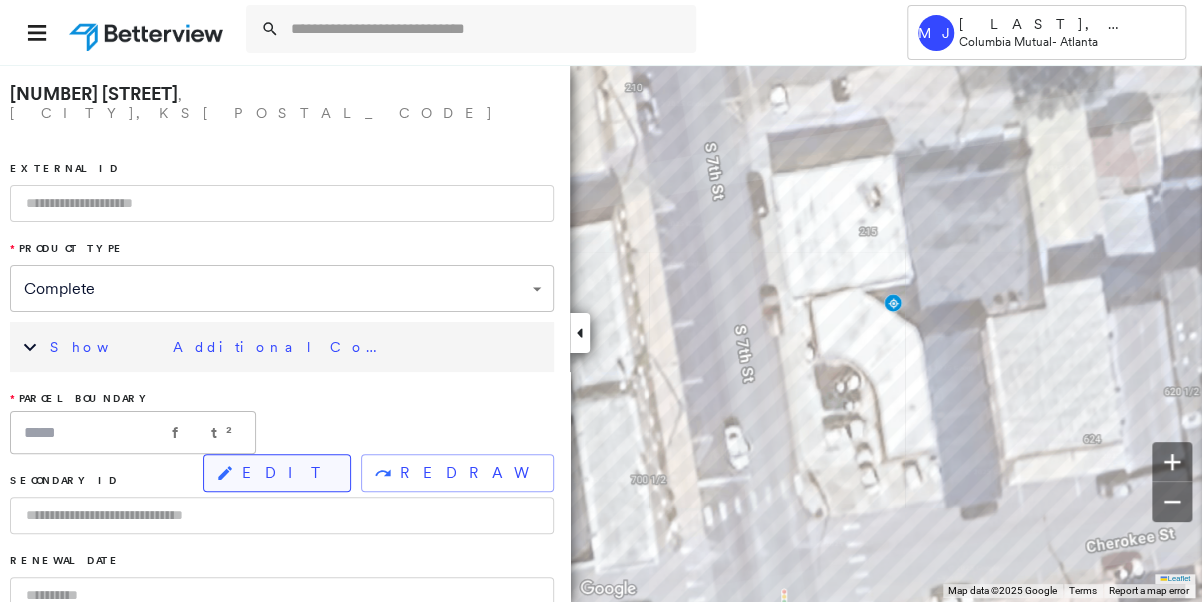 click on "EDIT" at bounding box center (277, 473) 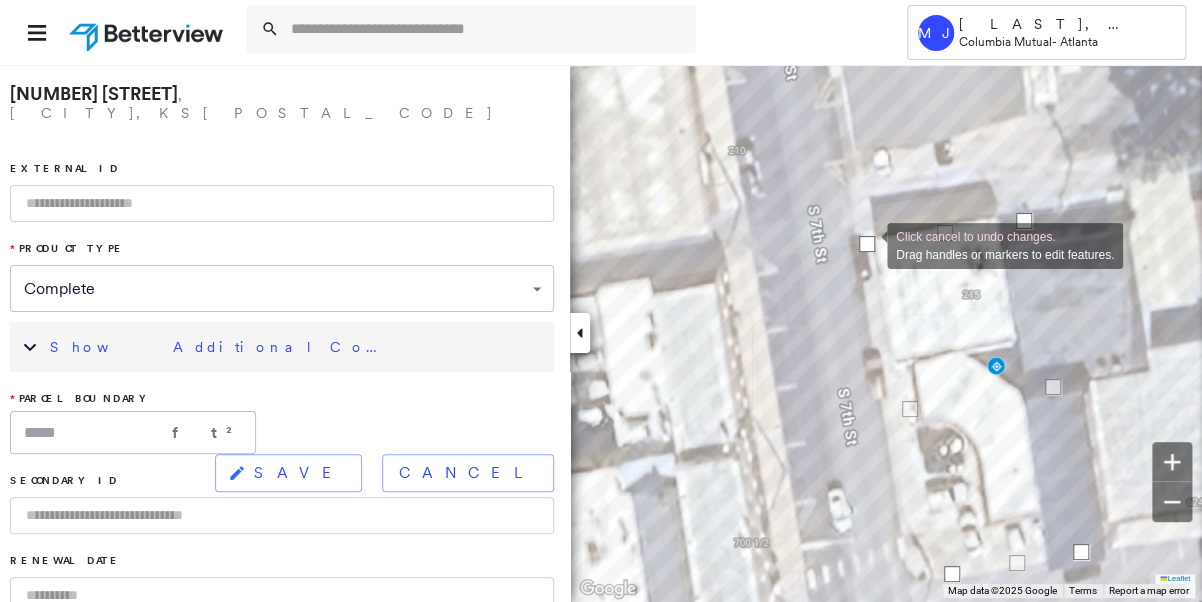 drag, startPoint x: 898, startPoint y: 243, endPoint x: 867, endPoint y: 244, distance: 31.016125 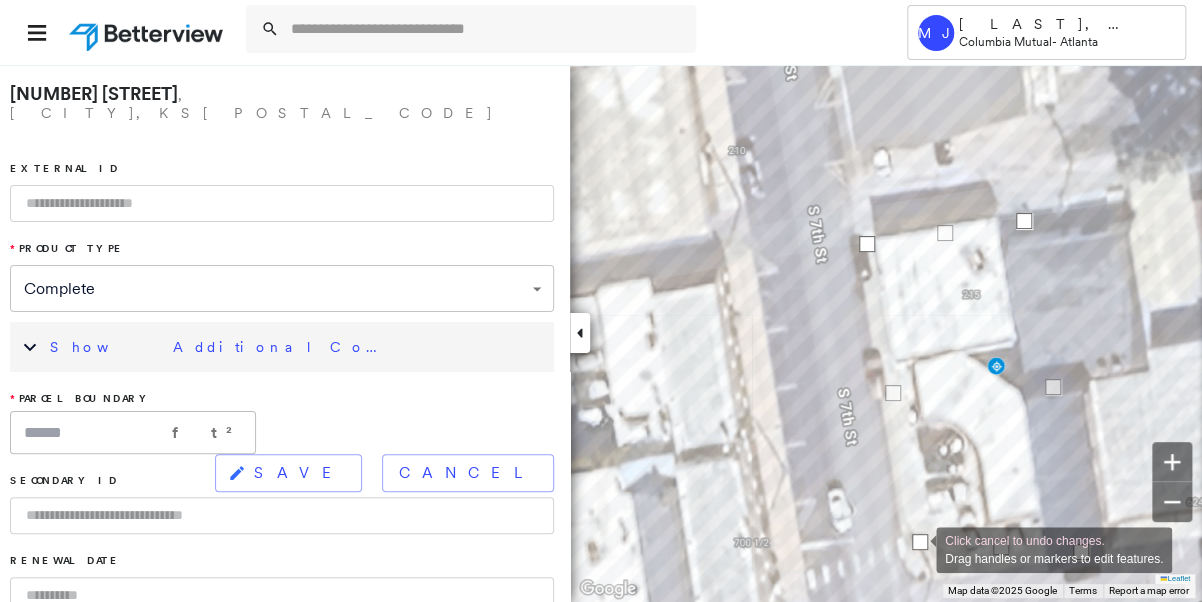 drag, startPoint x: 948, startPoint y: 580, endPoint x: 916, endPoint y: 548, distance: 45.254833 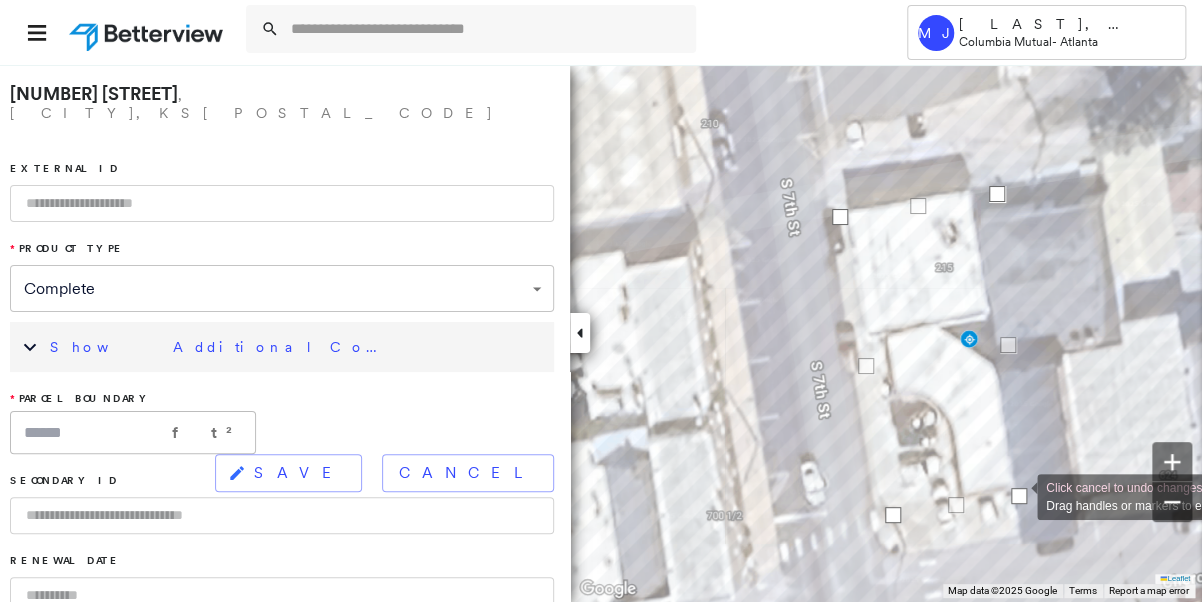 drag, startPoint x: 1052, startPoint y: 524, endPoint x: 1017, endPoint y: 495, distance: 45.453274 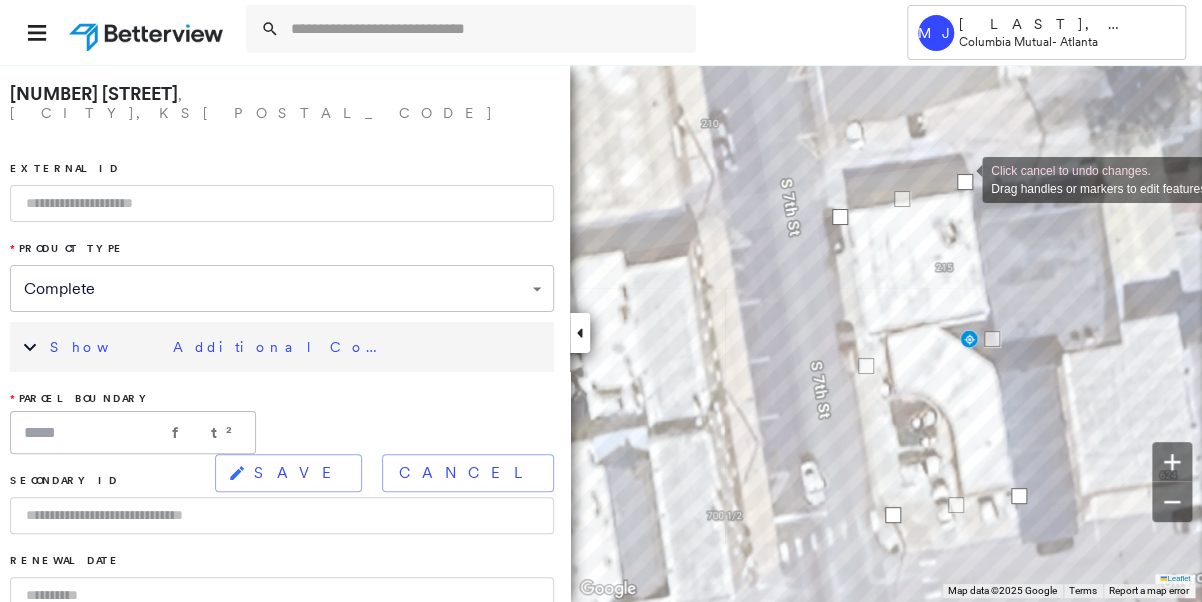 drag, startPoint x: 994, startPoint y: 190, endPoint x: 962, endPoint y: 178, distance: 34.176014 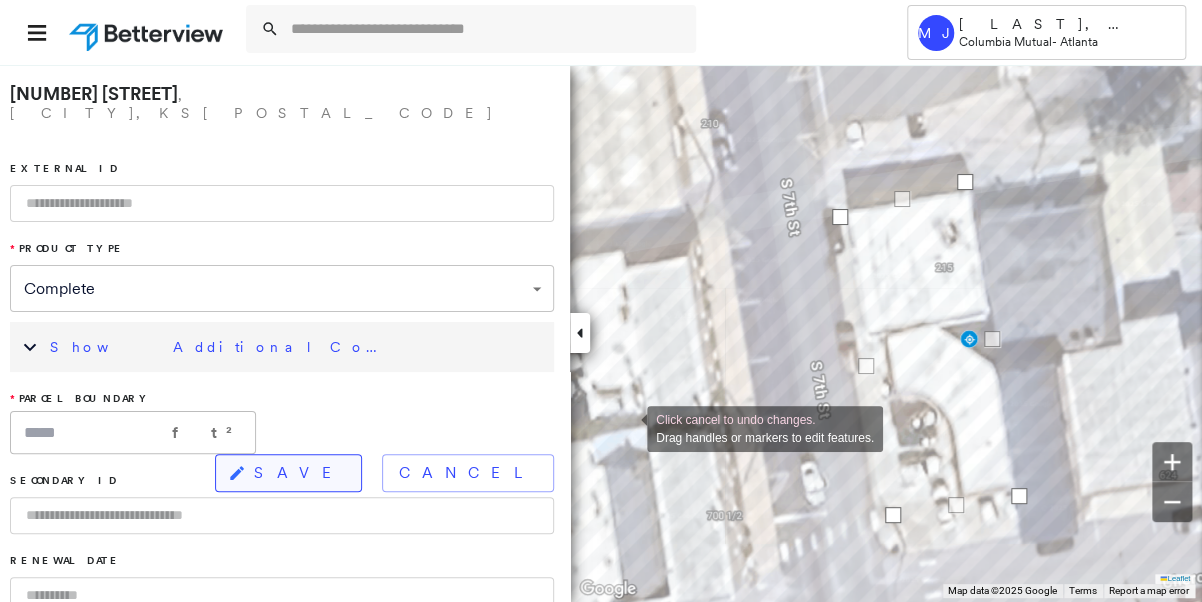 click on "SAVE" at bounding box center (288, 473) 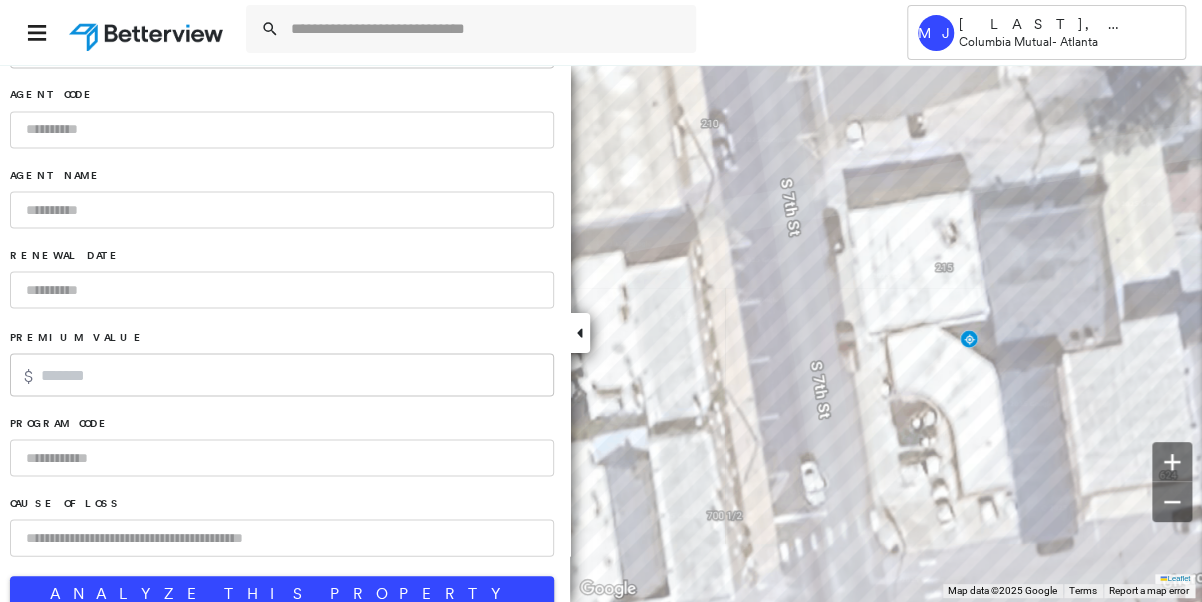 scroll, scrollTop: 1438, scrollLeft: 0, axis: vertical 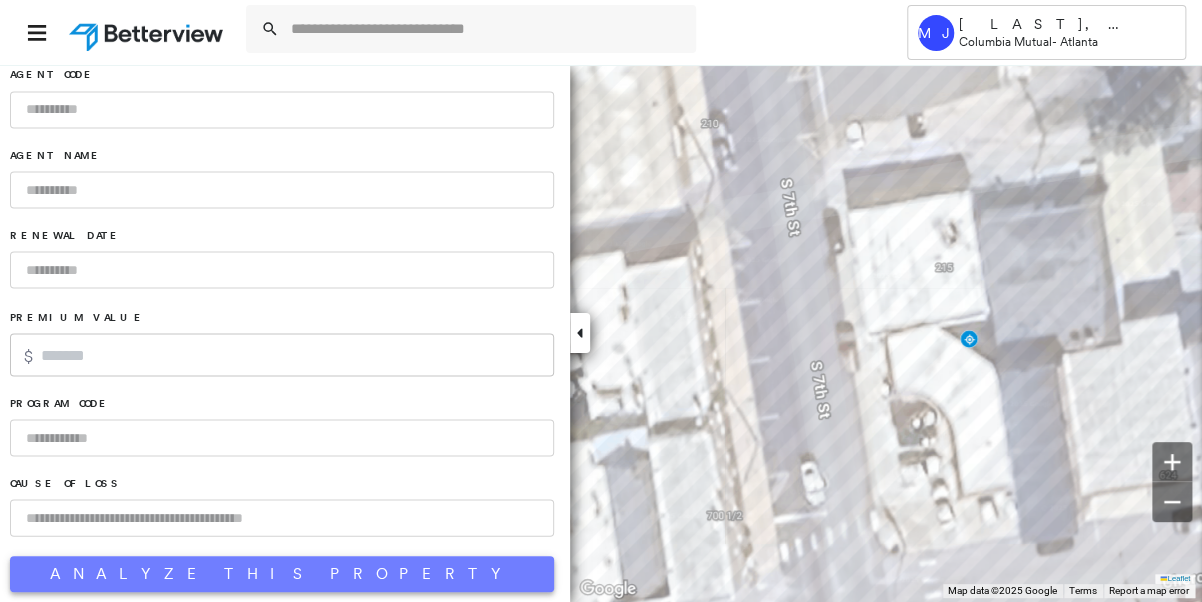 click on "Analyze This Property" at bounding box center [282, 574] 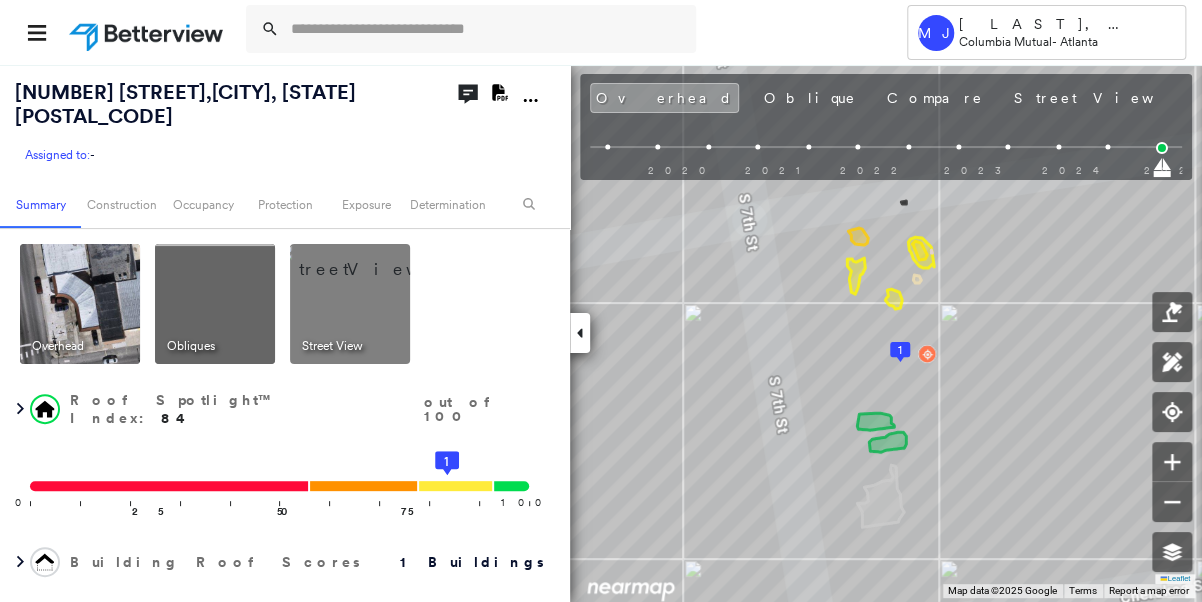 click on "Download PDF Report" 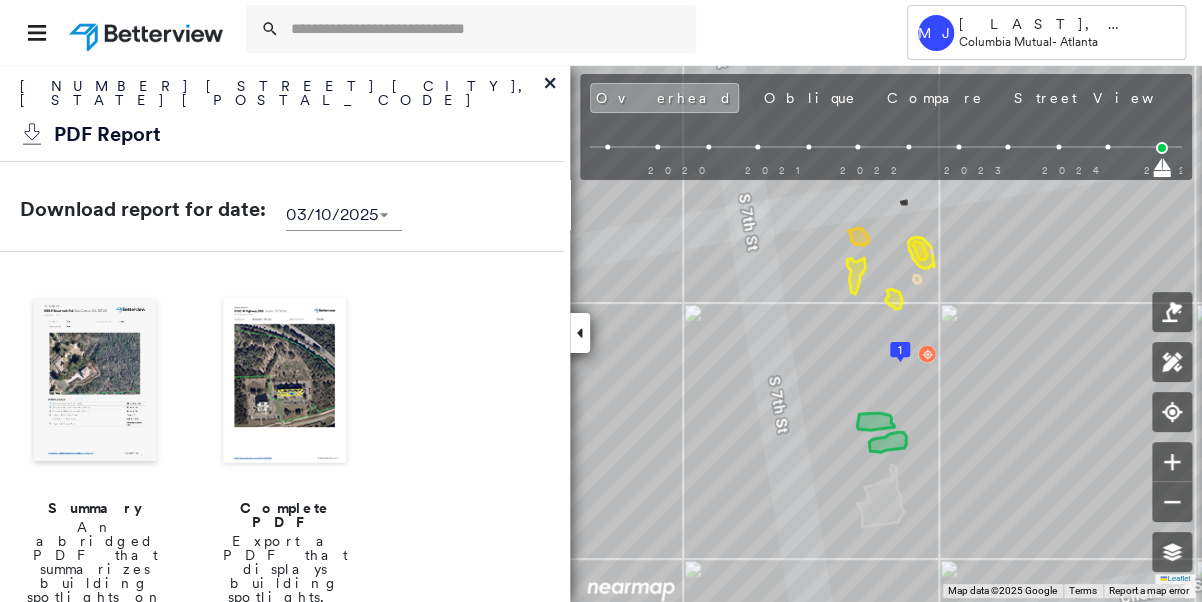 click at bounding box center [285, 382] 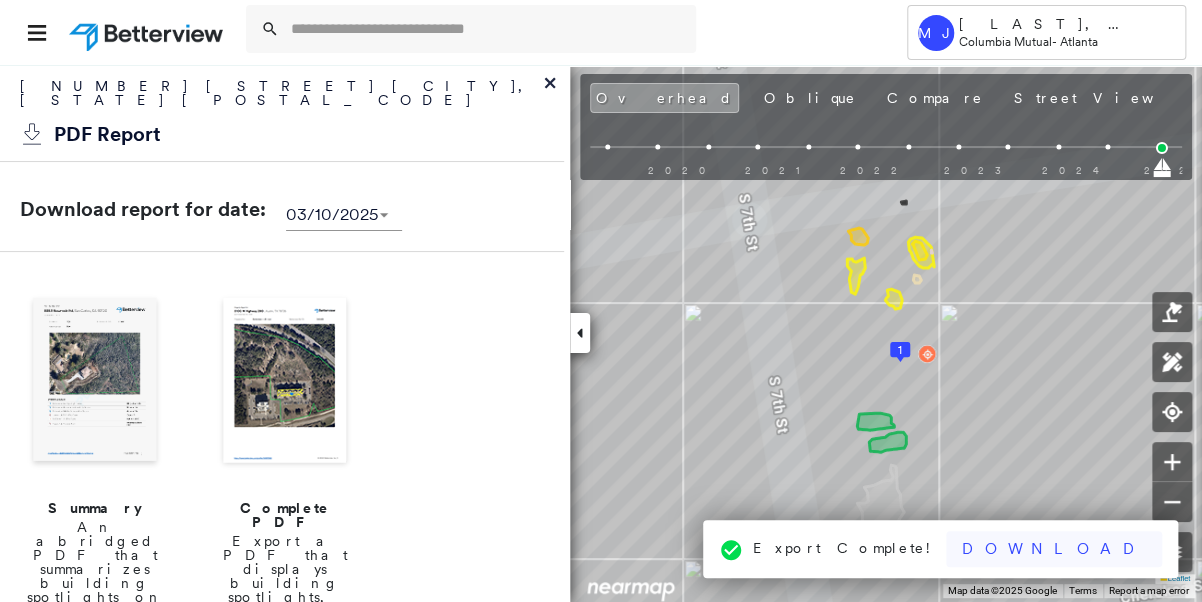 click on "Download" at bounding box center (1054, 549) 